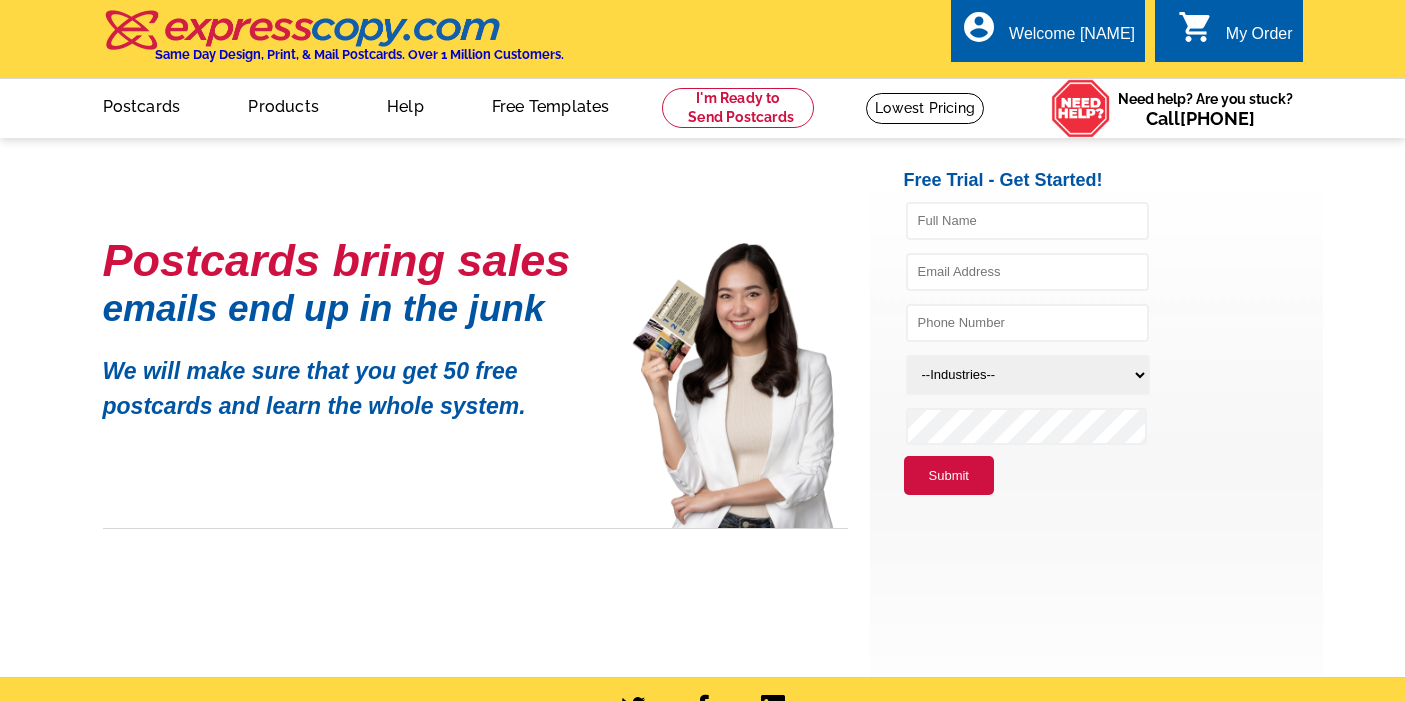 scroll, scrollTop: 0, scrollLeft: 0, axis: both 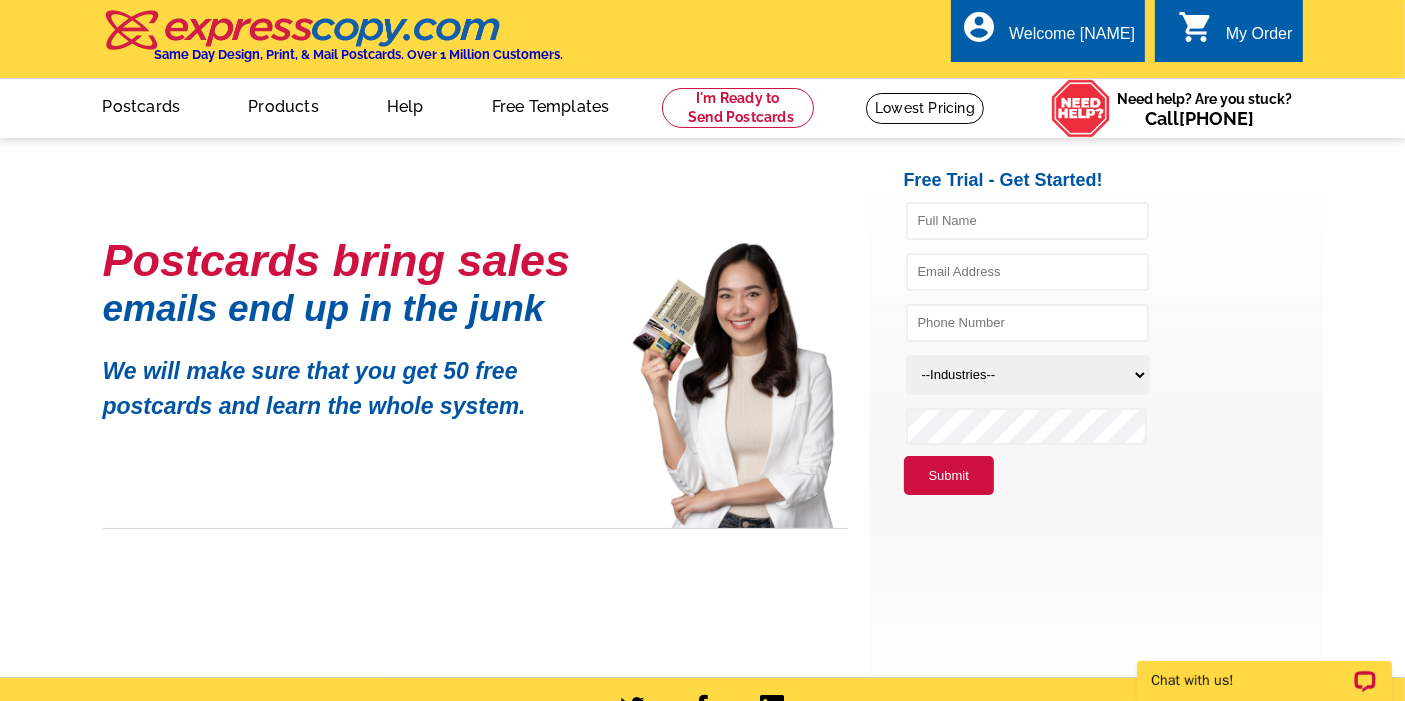 click on "My Order" at bounding box center [1259, 39] 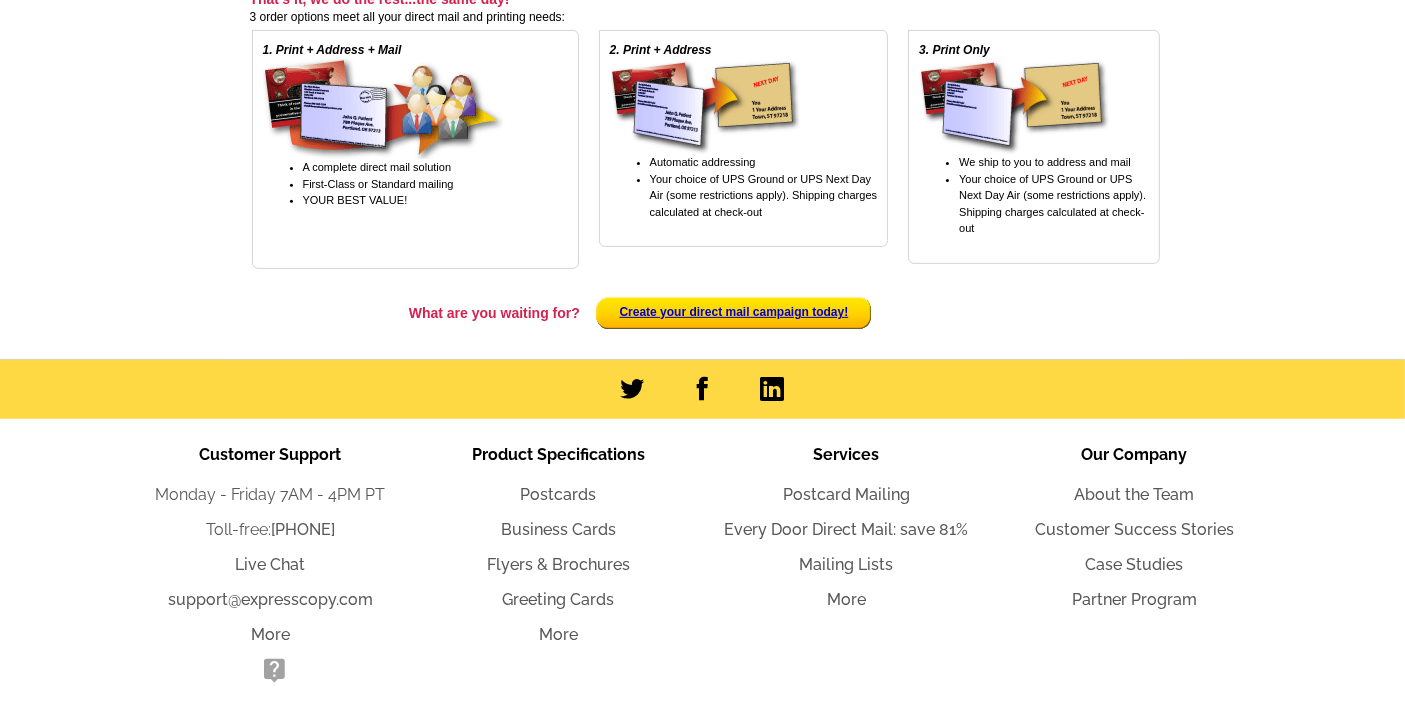 scroll, scrollTop: 842, scrollLeft: 0, axis: vertical 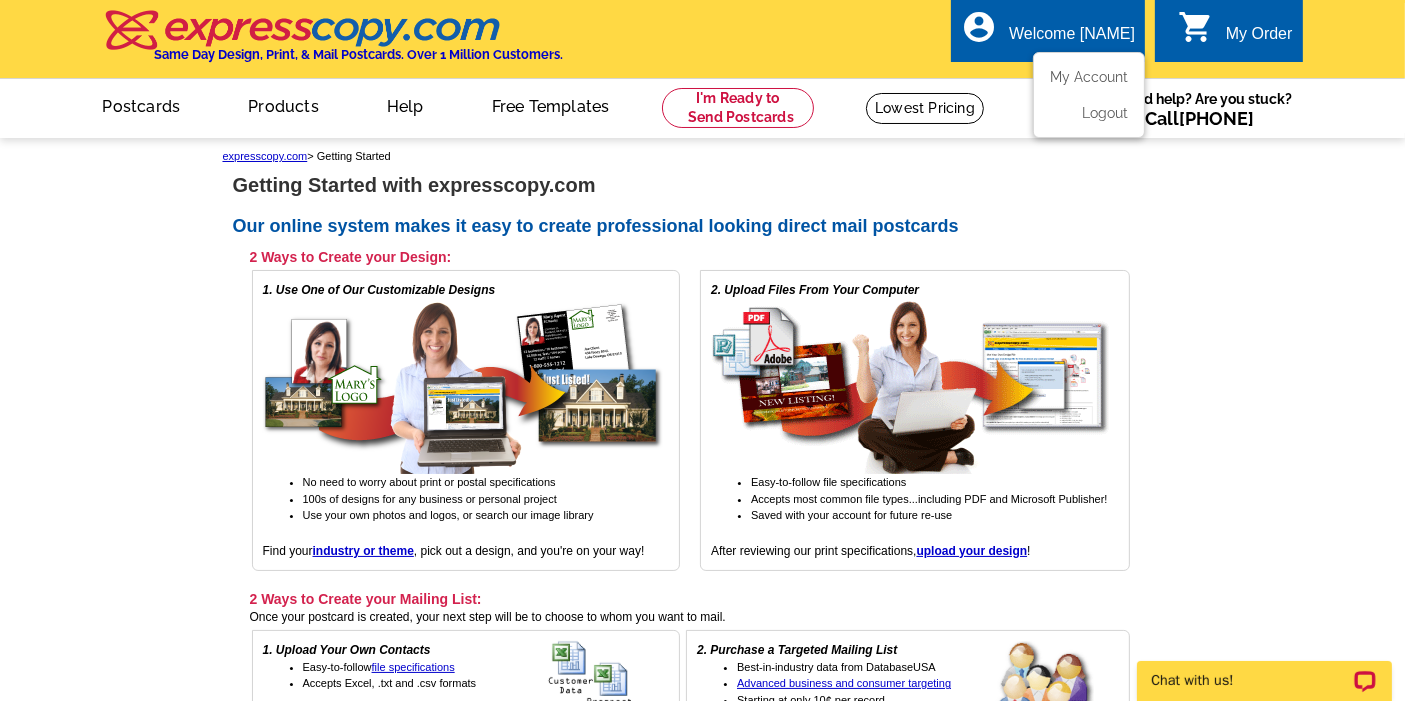 click on "account_circle
Welcome [NAME]
My Account Logout" at bounding box center (1048, 30) 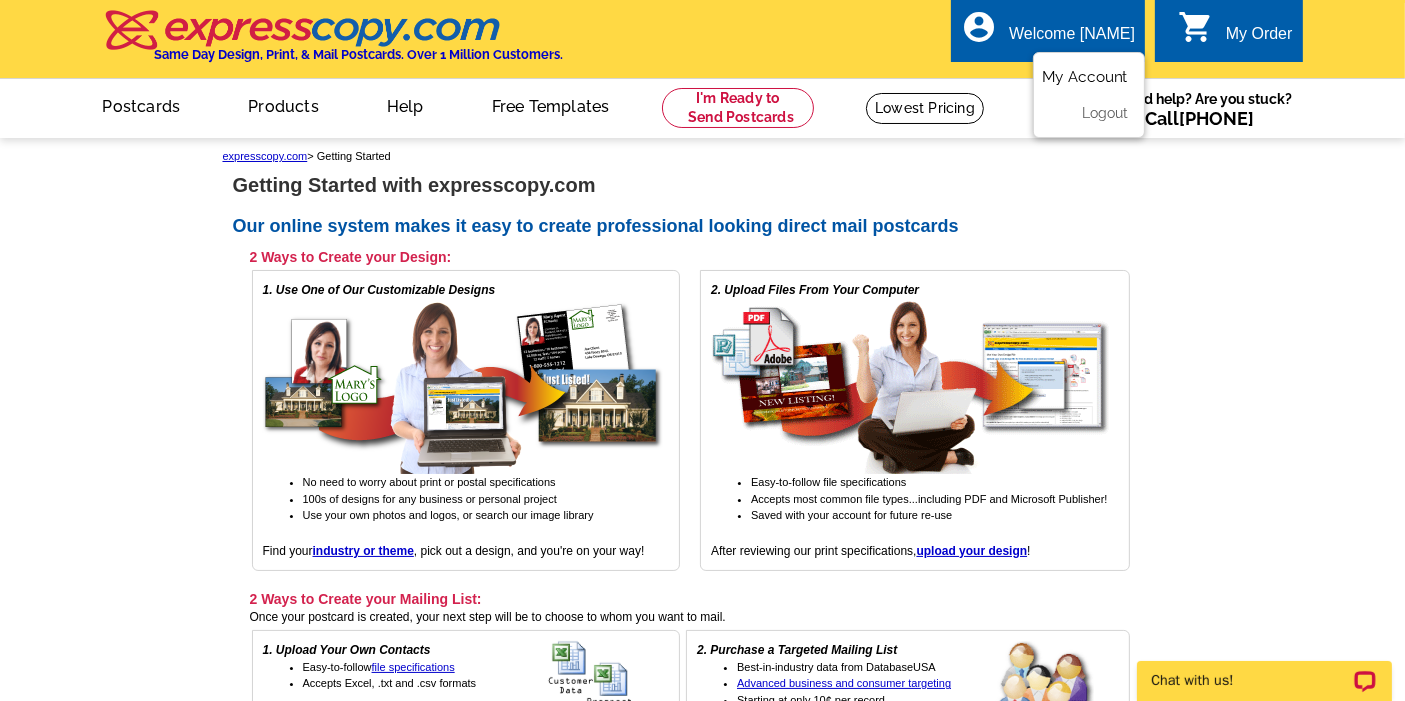 click on "My Account" at bounding box center [1085, 77] 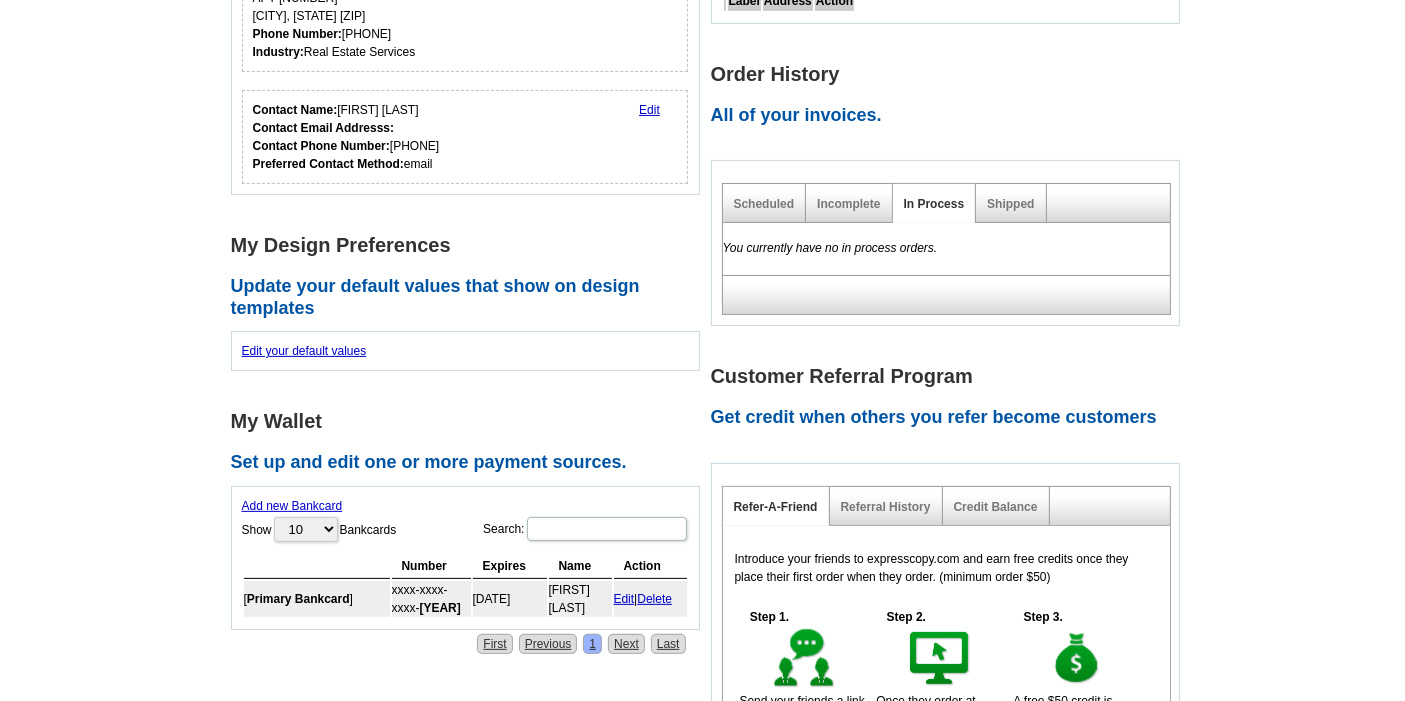 scroll, scrollTop: 536, scrollLeft: 0, axis: vertical 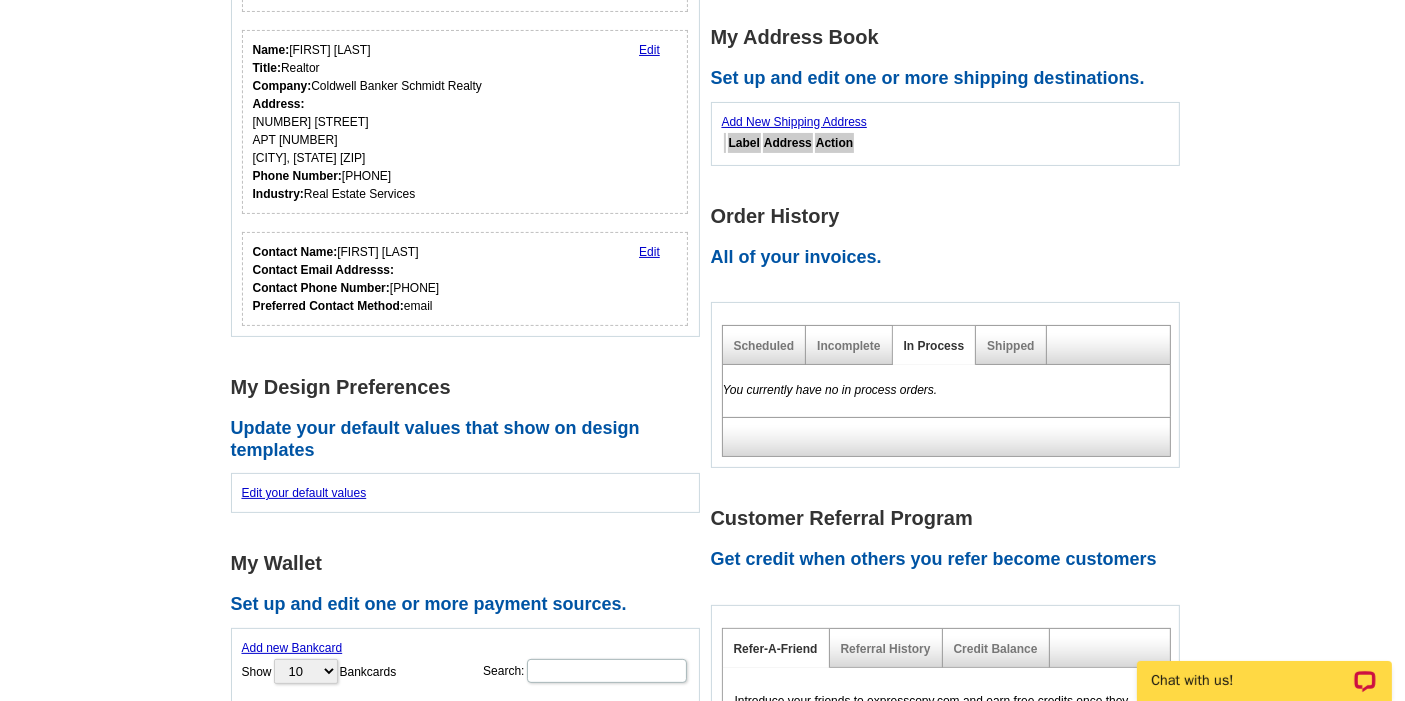 click on "Shipped" at bounding box center (1011, 345) 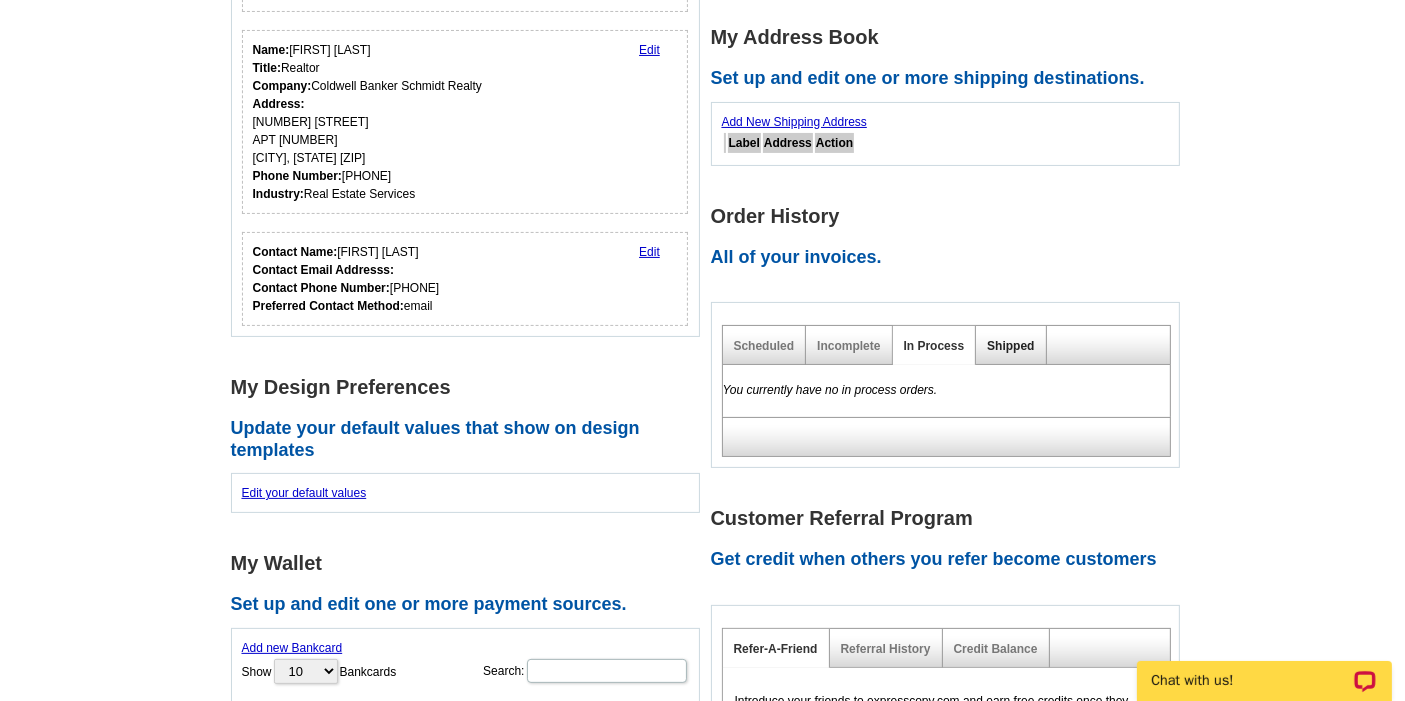 click on "Shipped" at bounding box center (1010, 346) 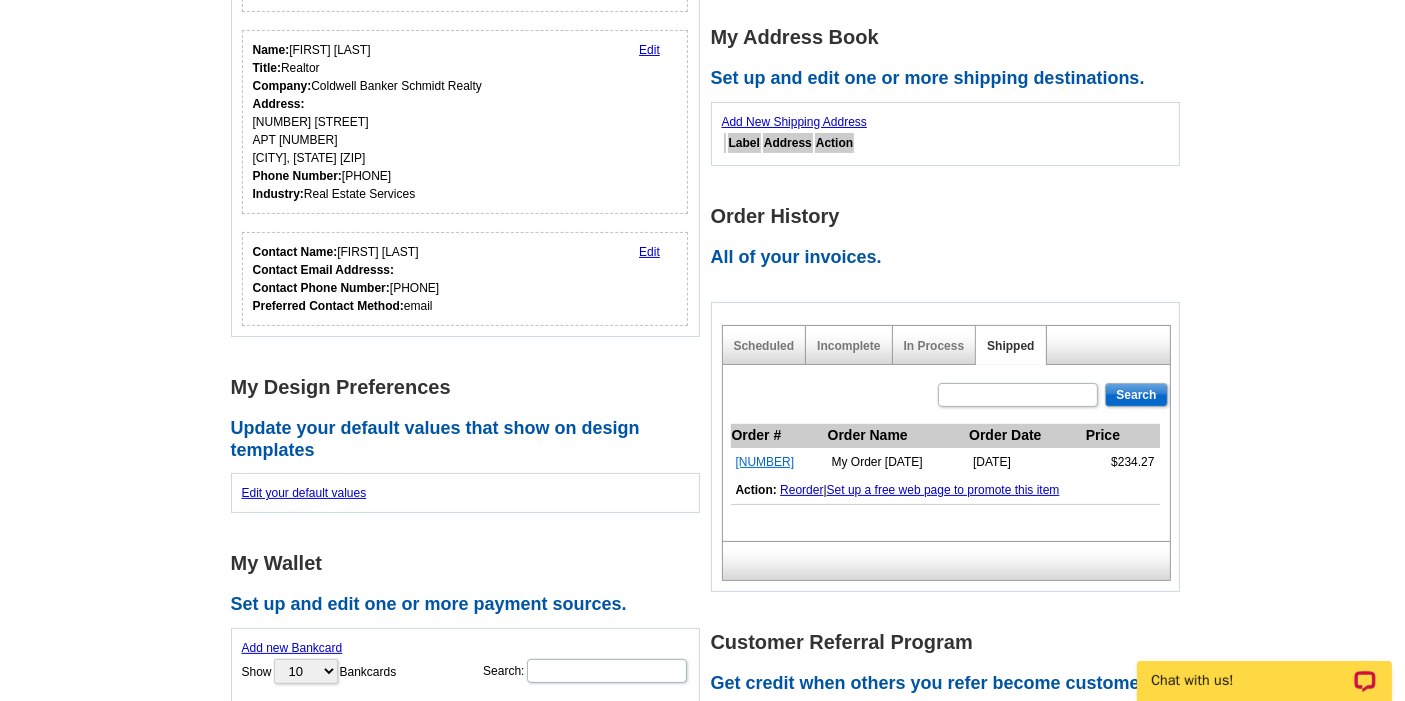 click on "1471946" at bounding box center [765, 462] 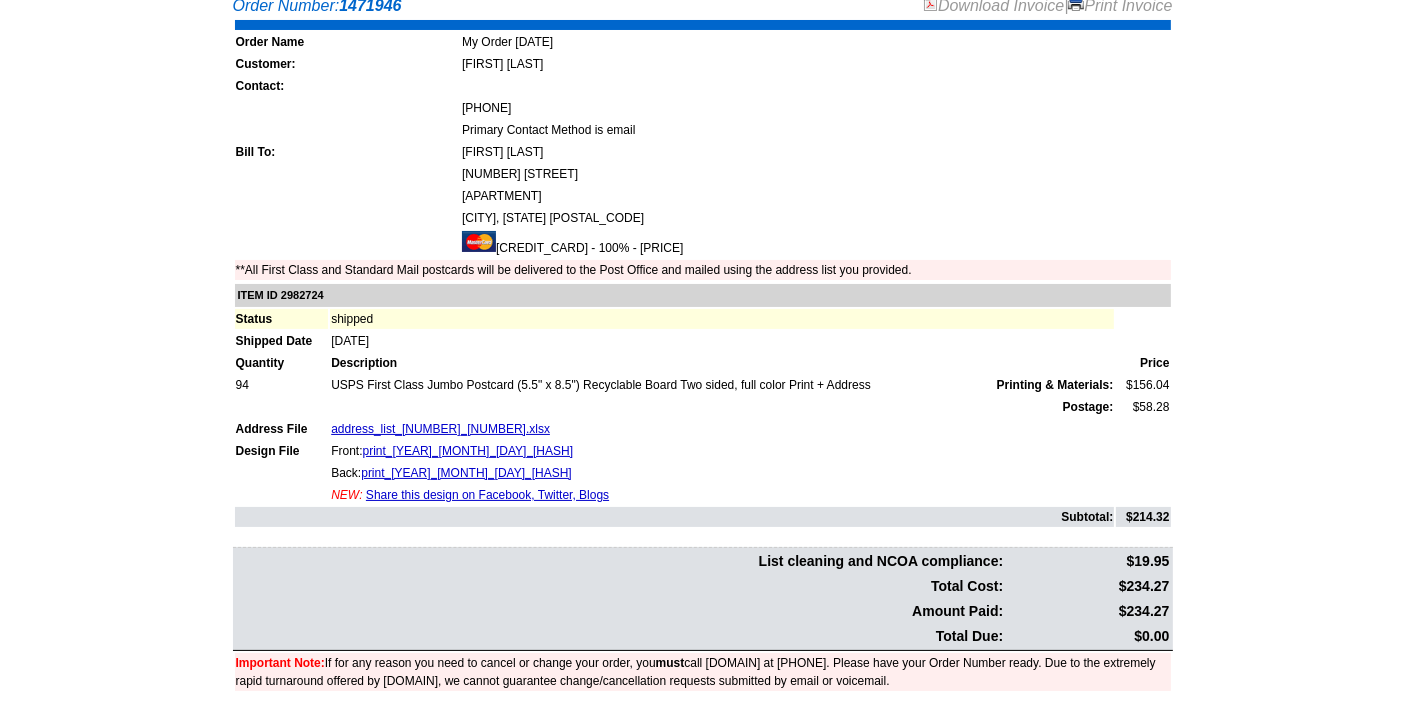 scroll, scrollTop: 229, scrollLeft: 0, axis: vertical 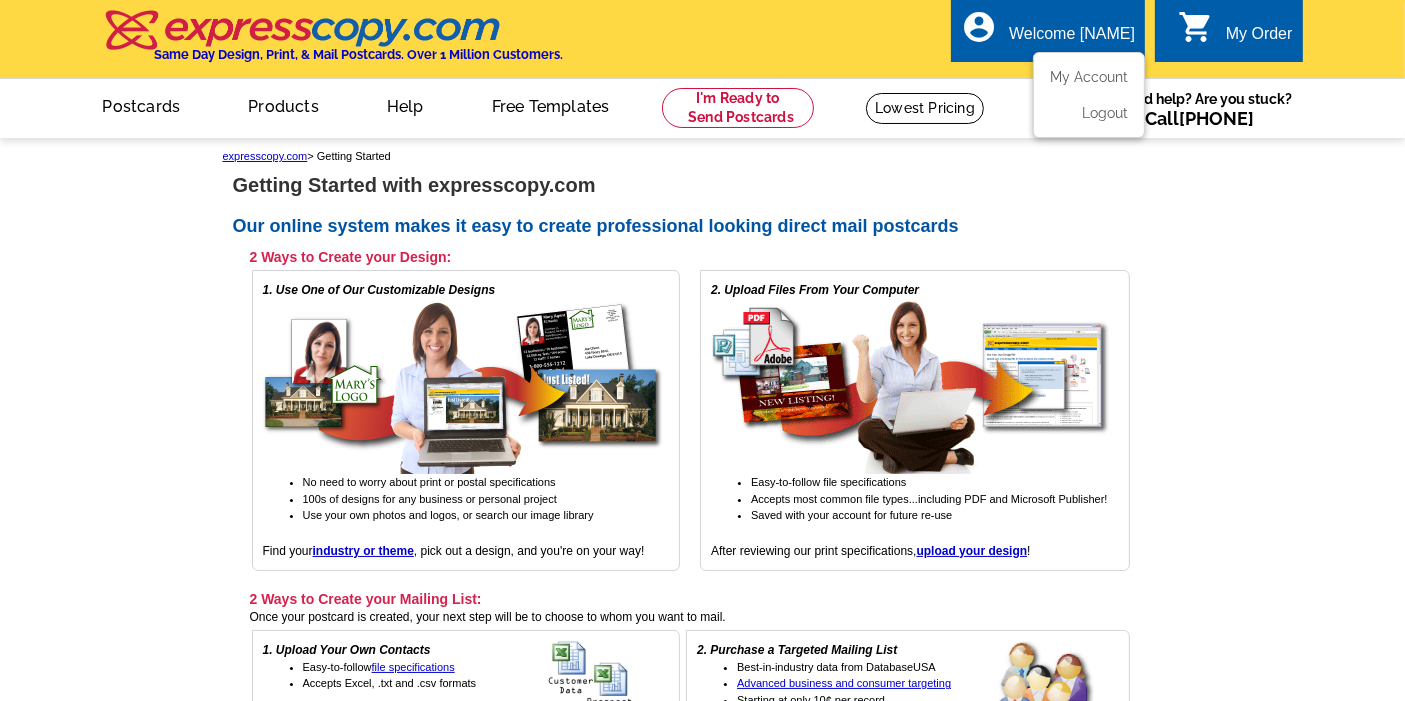 click on "Welcome [NAME]" at bounding box center [1072, 39] 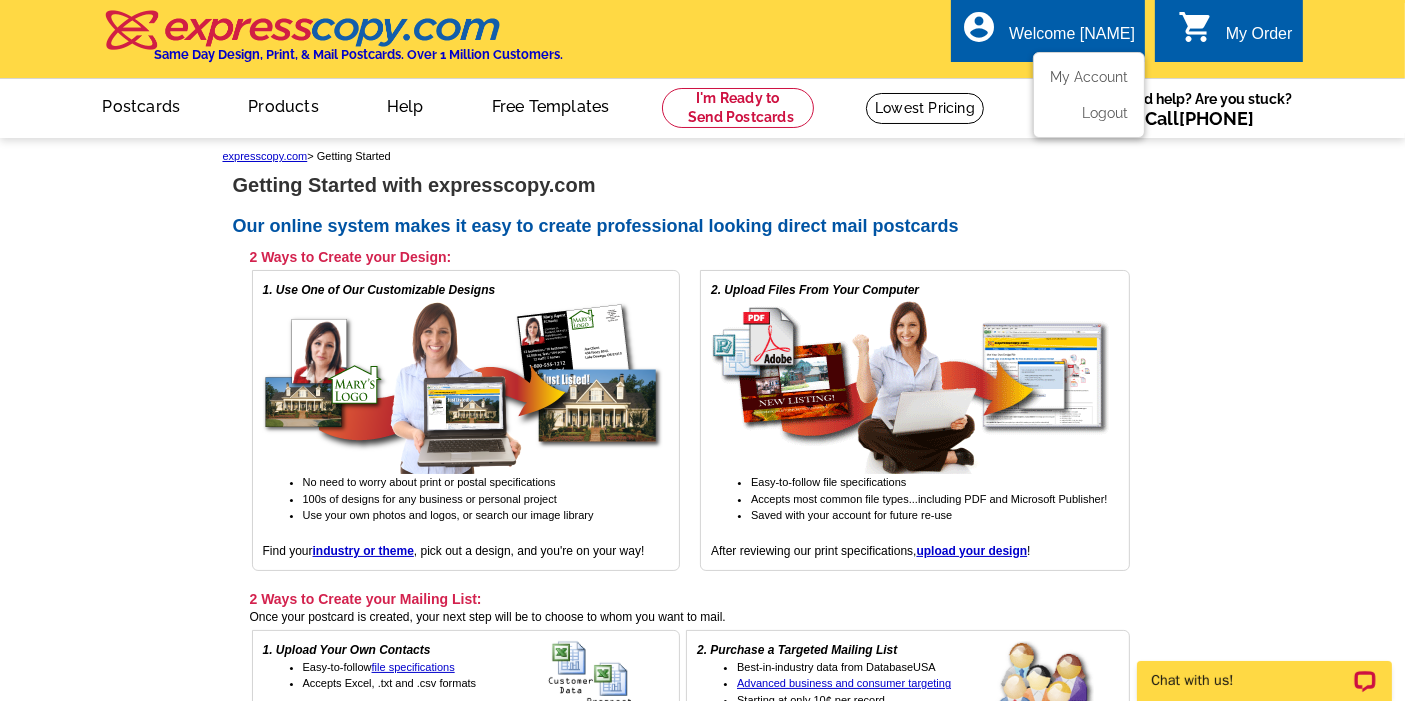 scroll, scrollTop: 0, scrollLeft: 0, axis: both 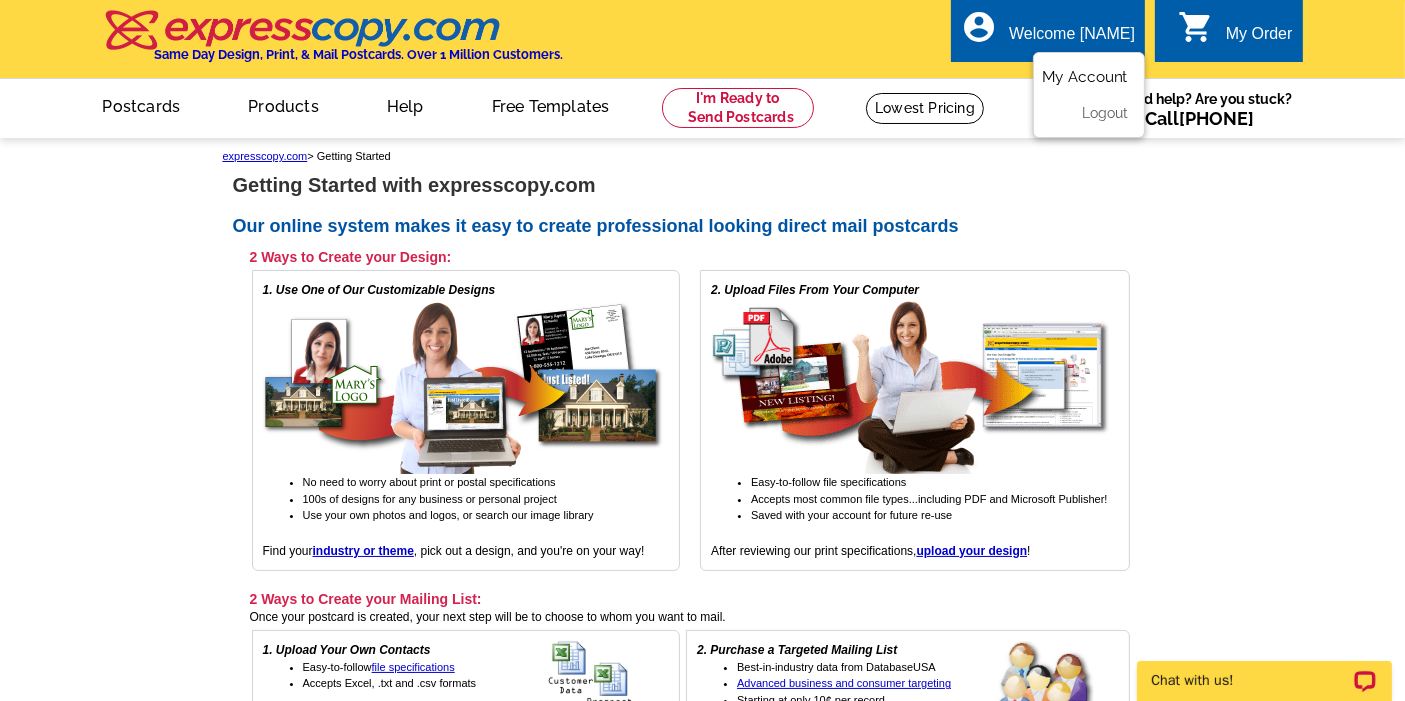click on "My Account" at bounding box center [1085, 77] 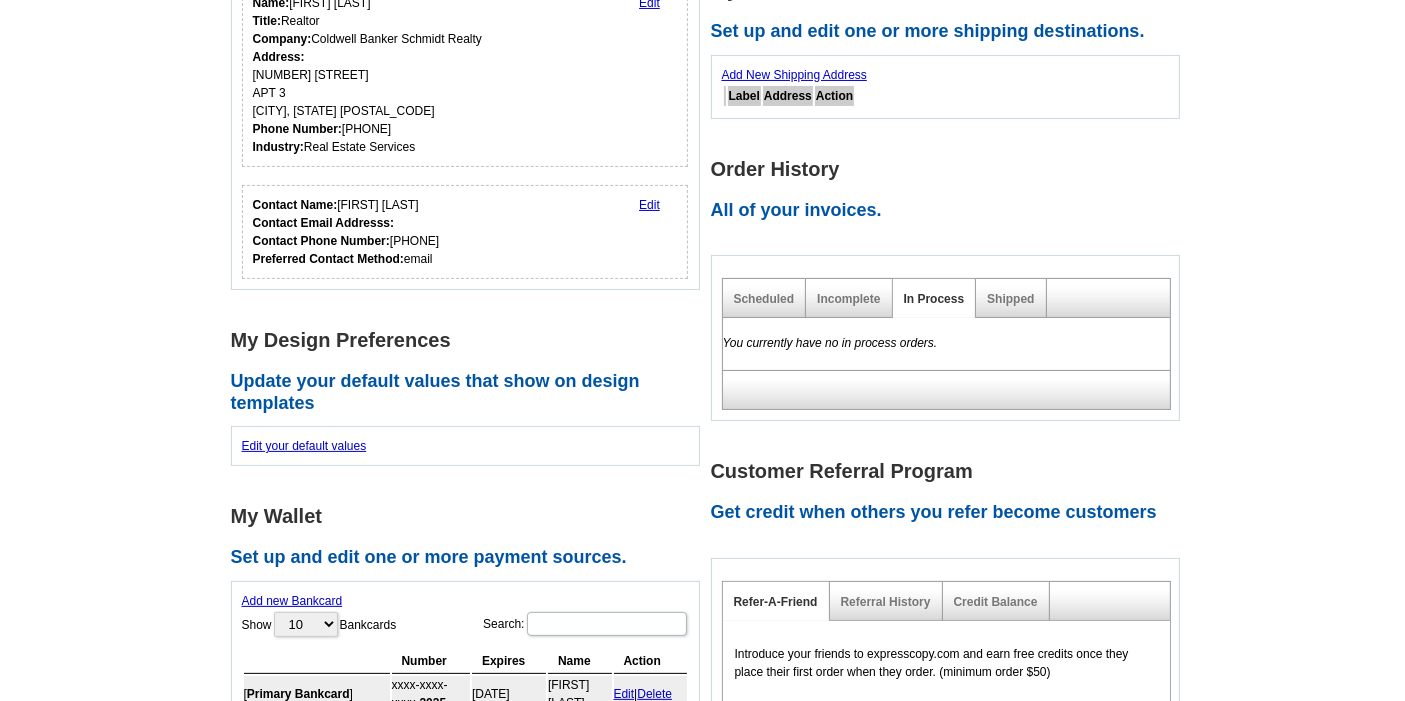 scroll, scrollTop: 413, scrollLeft: 0, axis: vertical 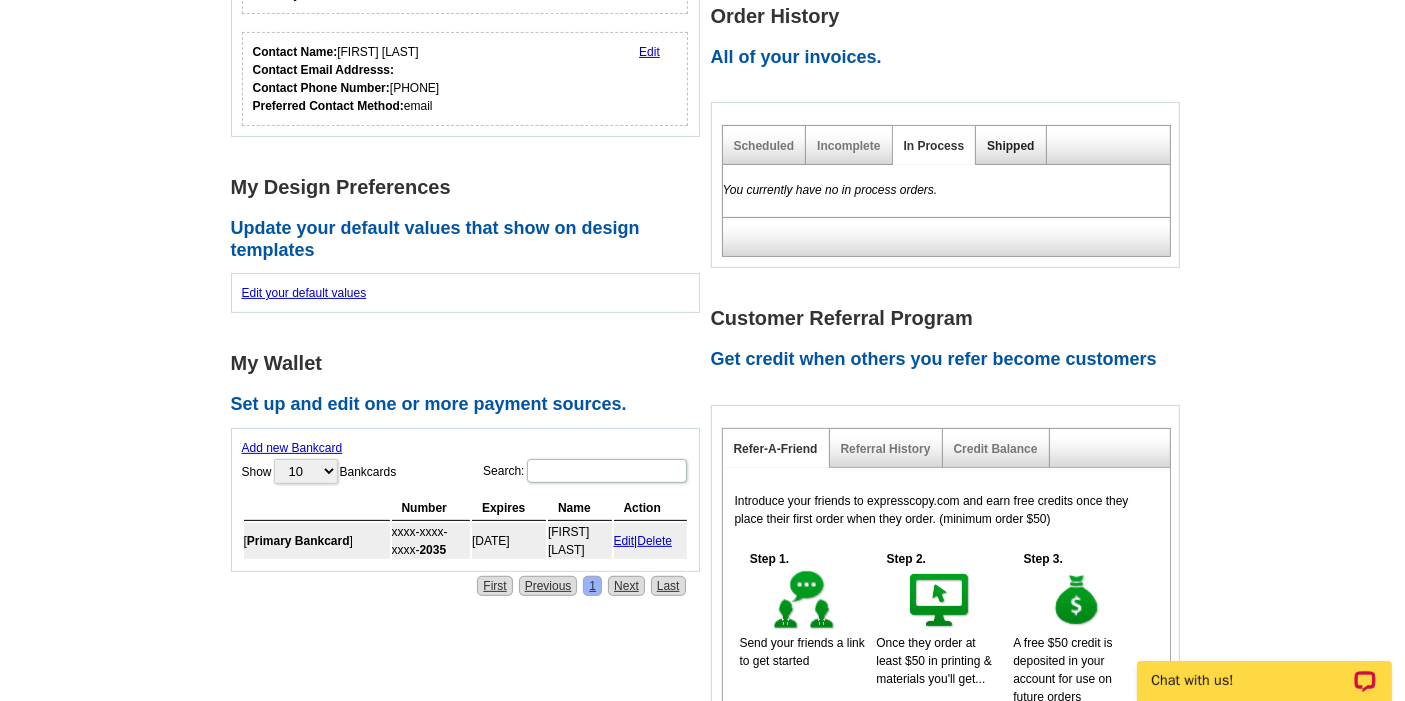 click on "Shipped" at bounding box center [1010, 146] 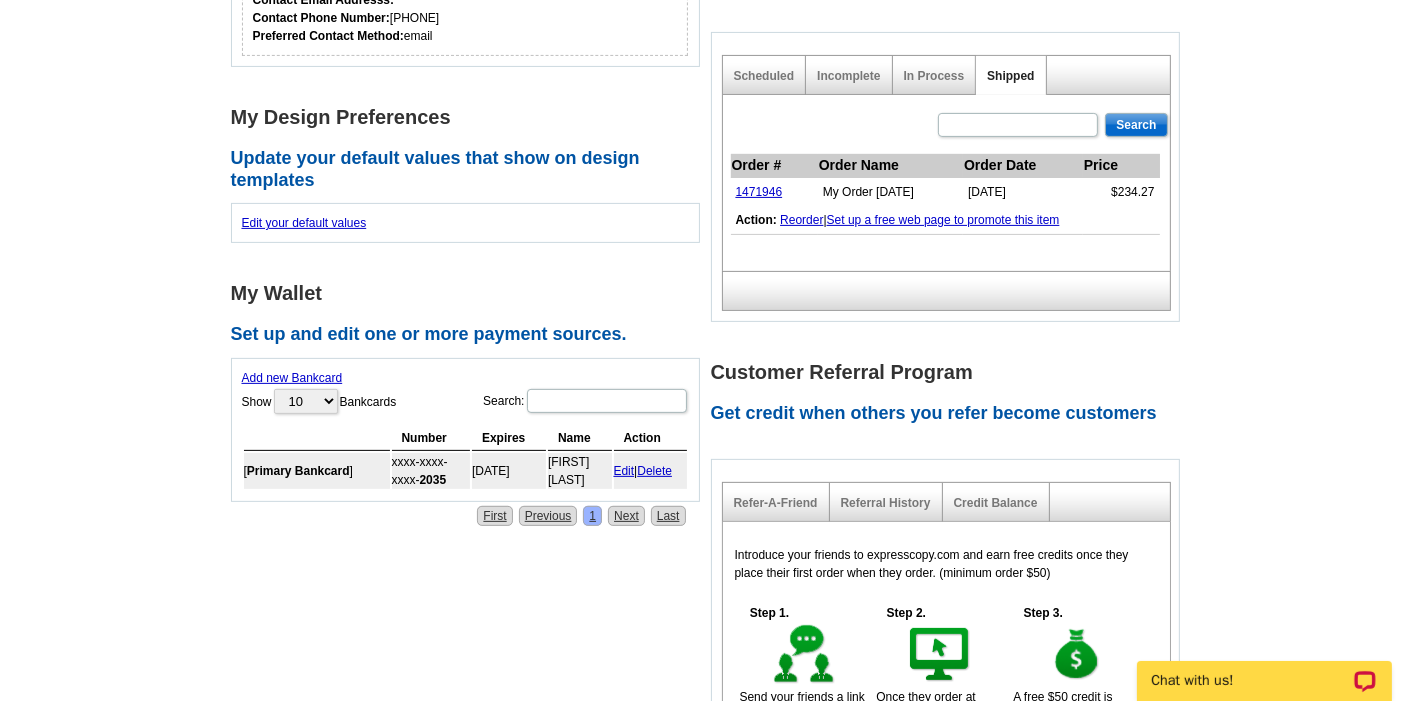 scroll, scrollTop: 597, scrollLeft: 0, axis: vertical 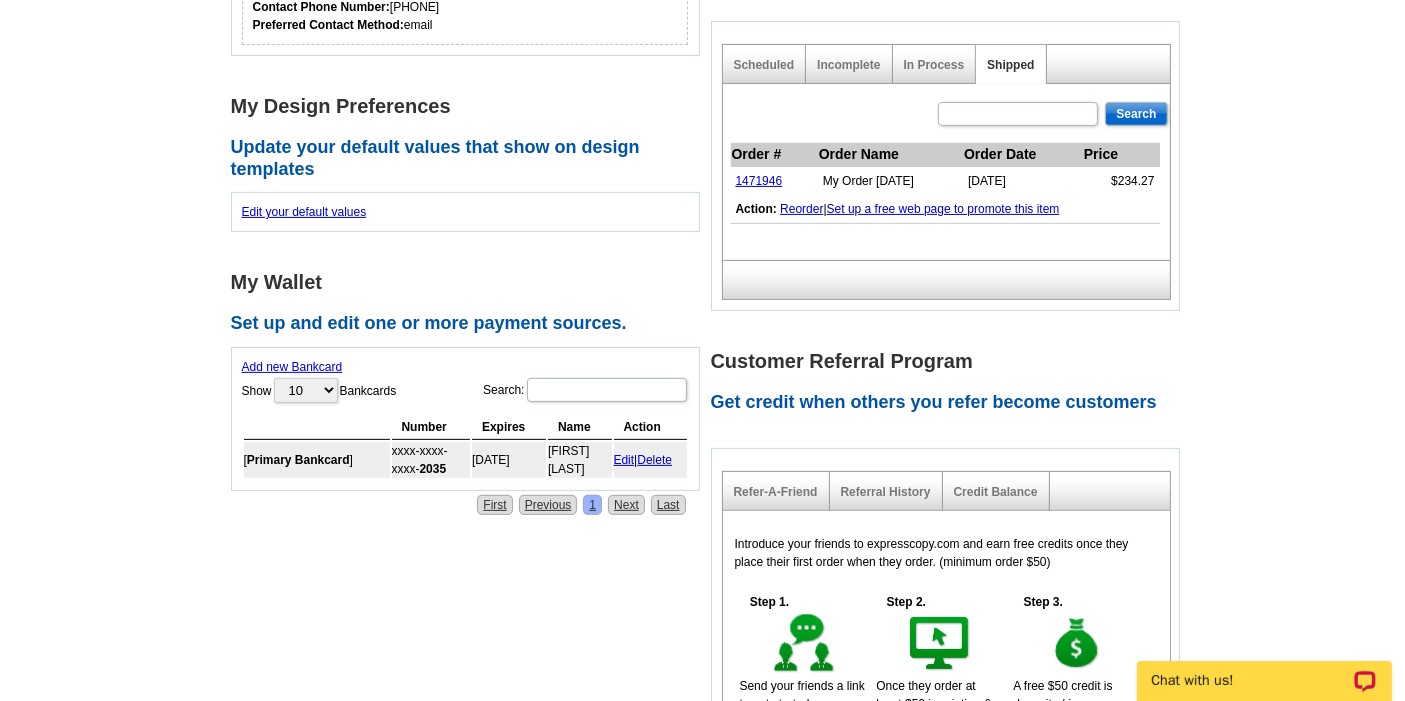 click on "Refer-A-Friend
Referral History
Credit Balance
Introduce your friends to expresscopy.com and earn free credits once they place their first order
when they order. (minimum order $50)
Step 1.
Send your friends a link to get started
Step 2.
Once they order at least $50                    in printing & materials you'll get...
Step 3.
A free $50 credit is deposited in your account for use on future orders
Get
Started" at bounding box center [945, 645] 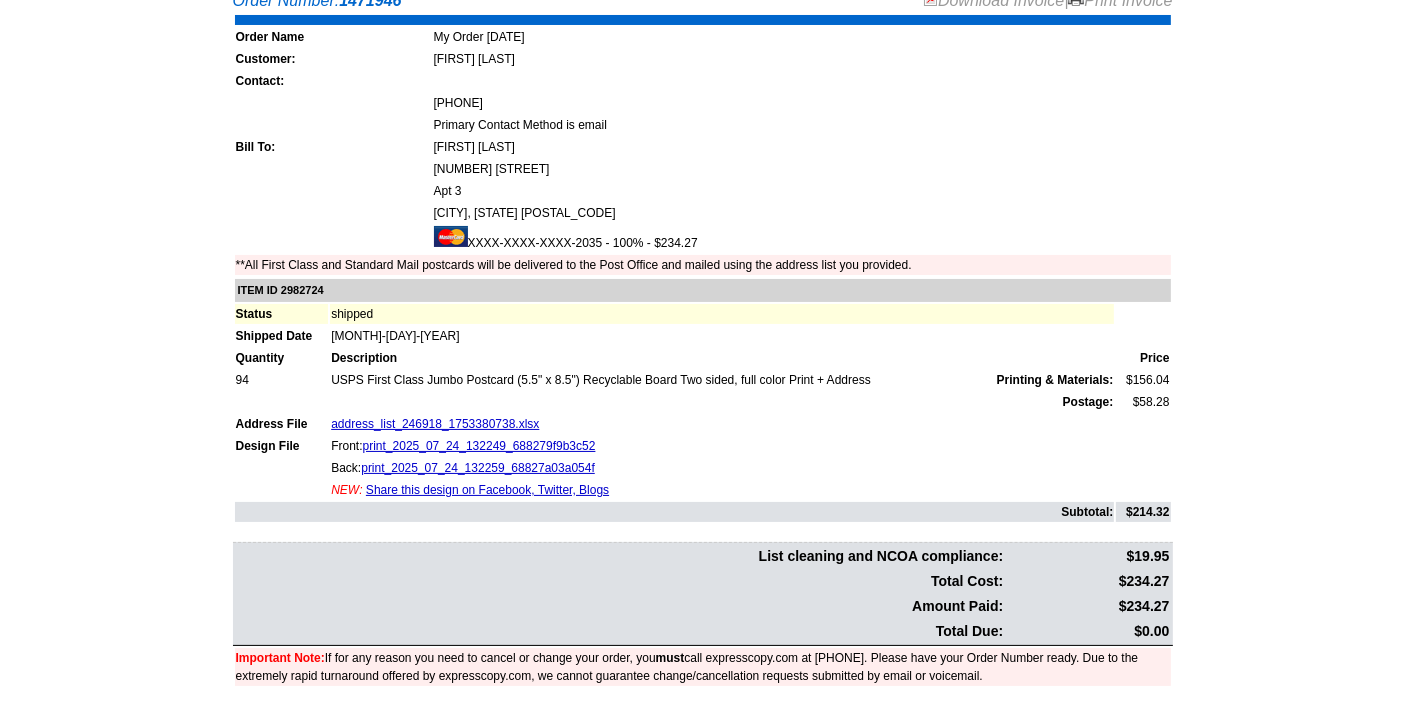 scroll, scrollTop: 239, scrollLeft: 0, axis: vertical 